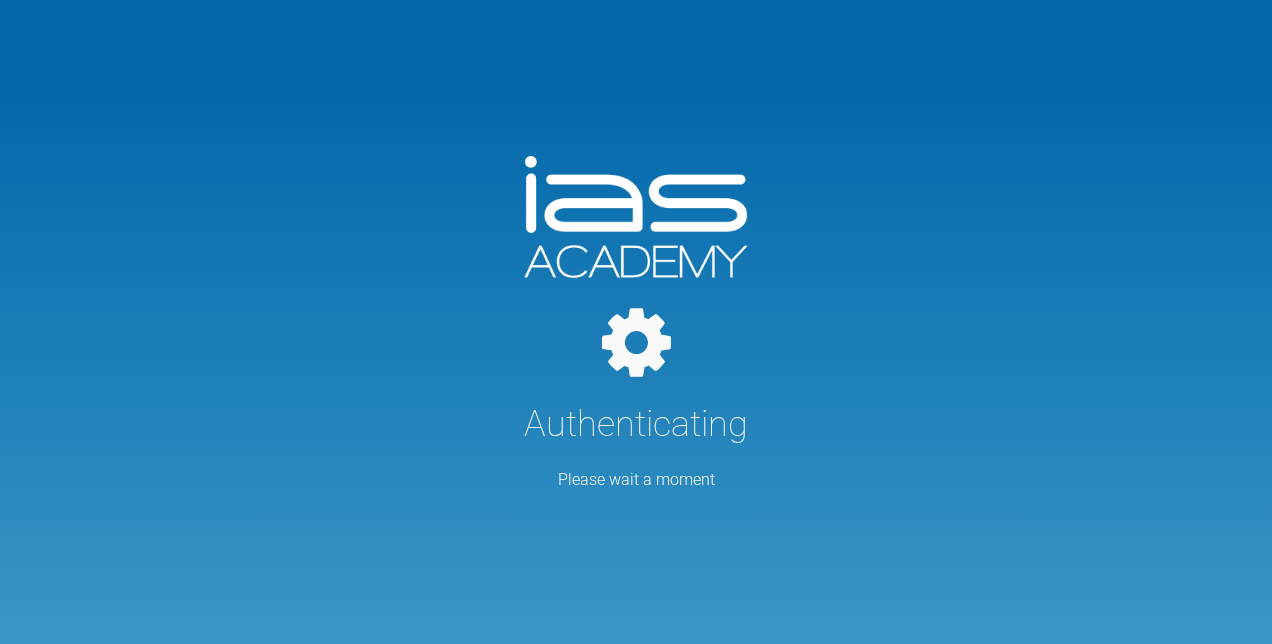 scroll, scrollTop: 0, scrollLeft: 0, axis: both 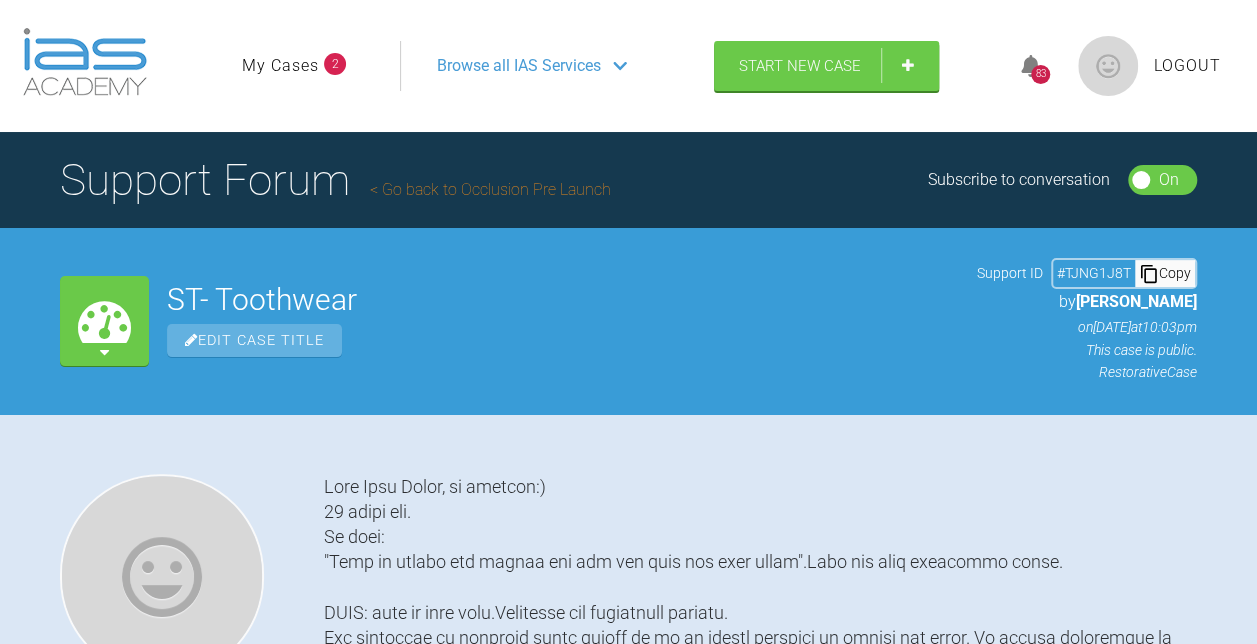click on "My Cases" at bounding box center [280, 66] 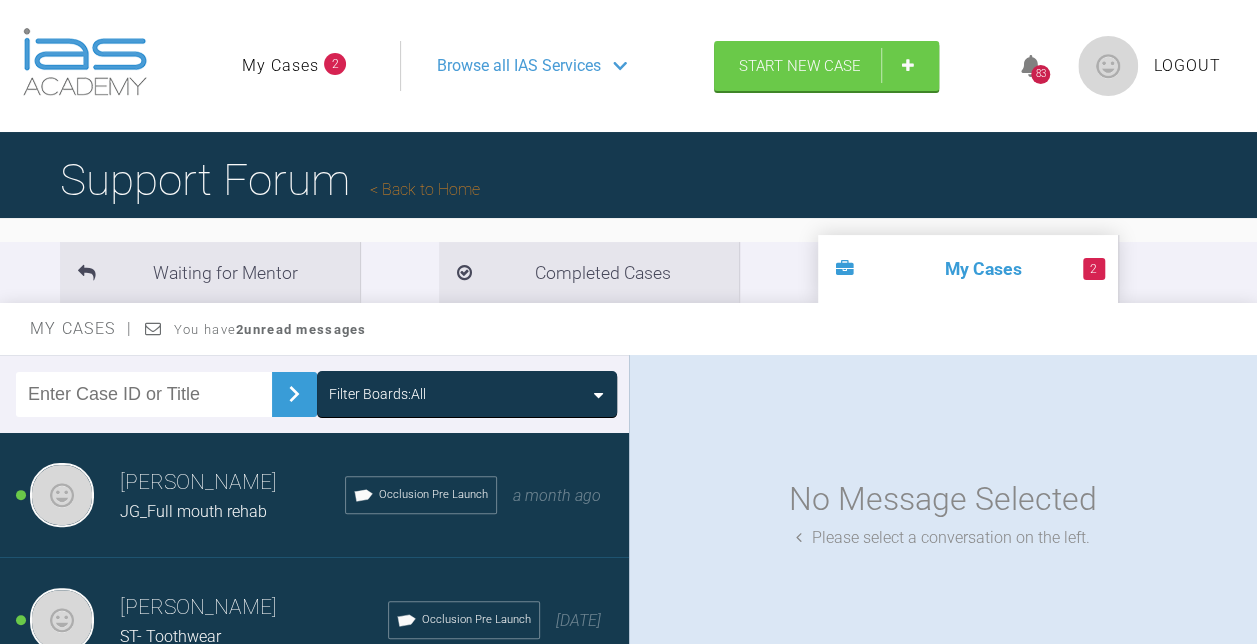 scroll, scrollTop: 200, scrollLeft: 0, axis: vertical 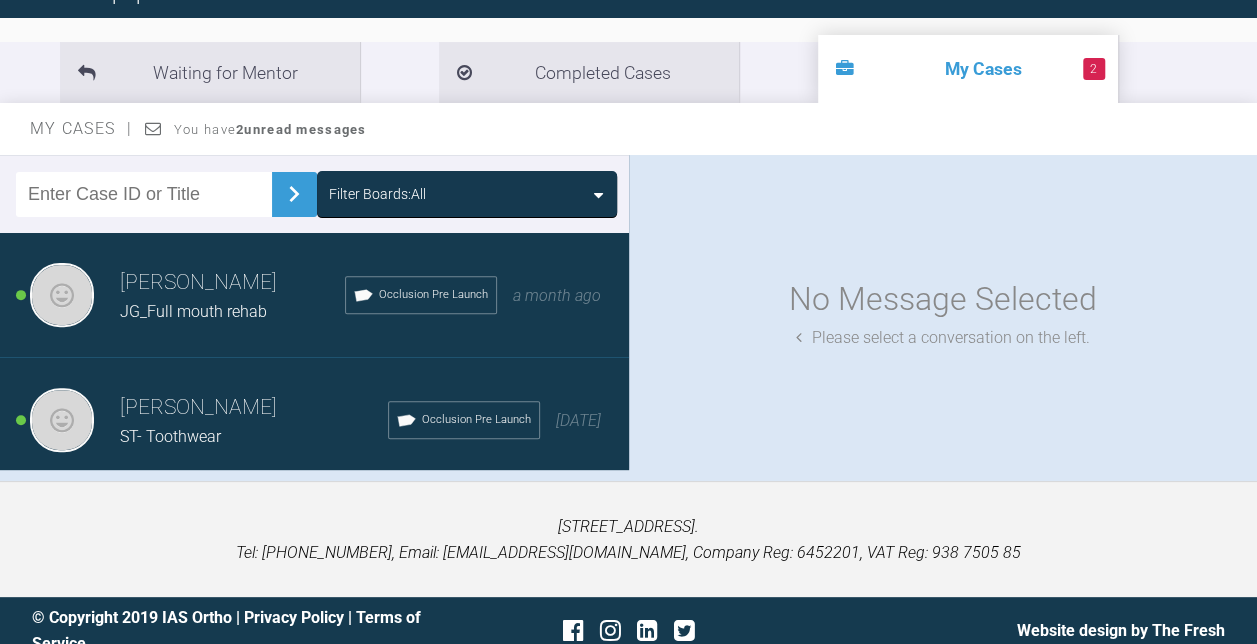 click on "JG_Full mouth rehab" at bounding box center (193, 311) 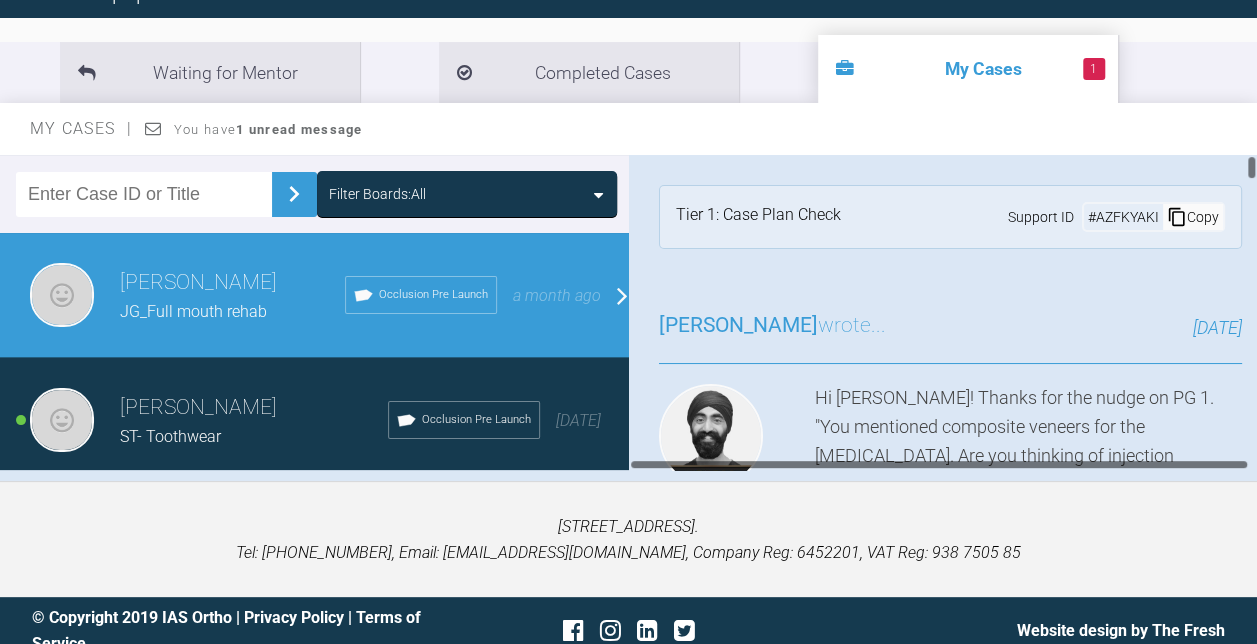 click on "[DATE]" at bounding box center [1064, 328] 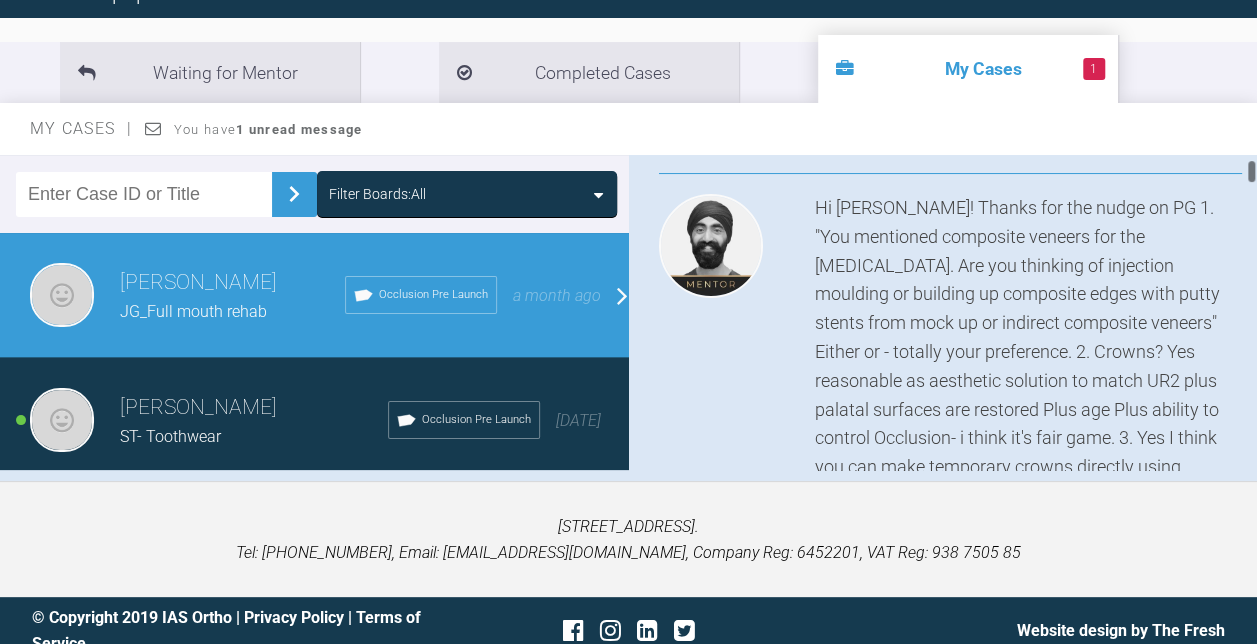 scroll, scrollTop: 300, scrollLeft: 0, axis: vertical 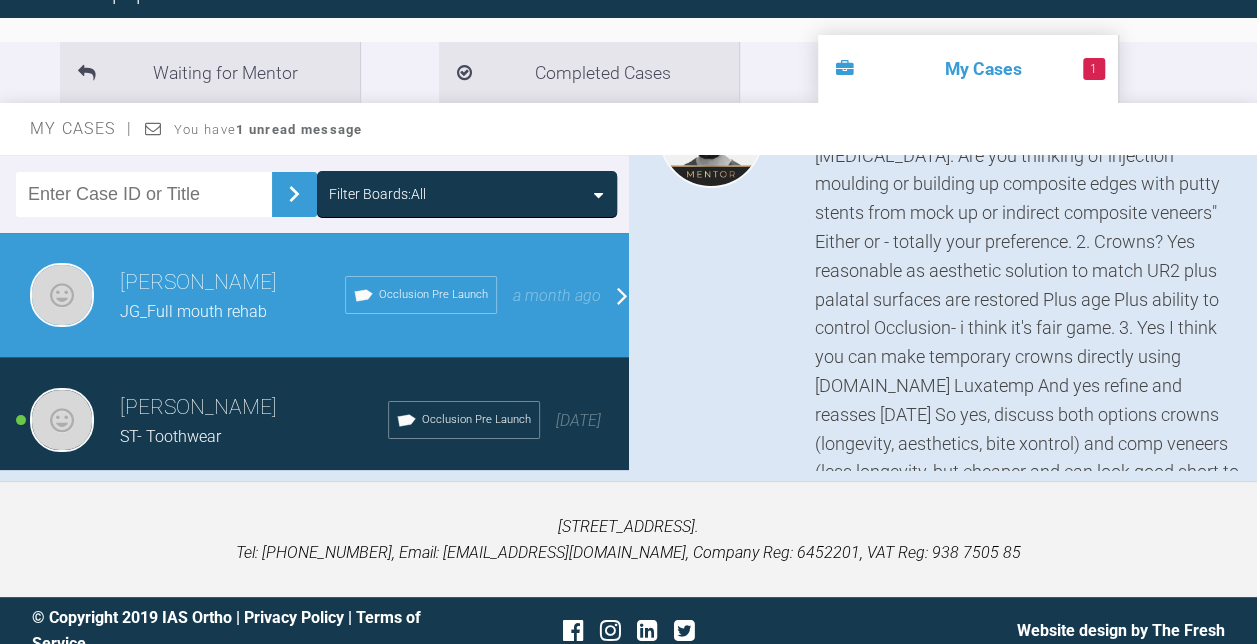 click on "Hi [PERSON_NAME]!
Thanks for the nudge on PG
1. "You mentioned composite veneers for the [MEDICAL_DATA]. Are you thinking of injection moulding or building up composite edges with putty stents from mock up or indirect composite veneers"
Either or - totally your preference.
2. Crowns?
Yes reasonable as aesthetic solution to match UR2 plus palatal surfaces are restored
Plus age
Plus ability to control Occlusion- i think it's fair game.
3. Yes I think you can make temporary crowns directly using [DOMAIN_NAME] Luxatemp
And yes refine and reasses [DATE]
So yes, discuss both options crowns (longevity, aesthetics, bite xontrol) and comp veneers (less longevity, but cheaper and can look good short to mid term
Let us know what you.both decide!" at bounding box center (1029, 300) 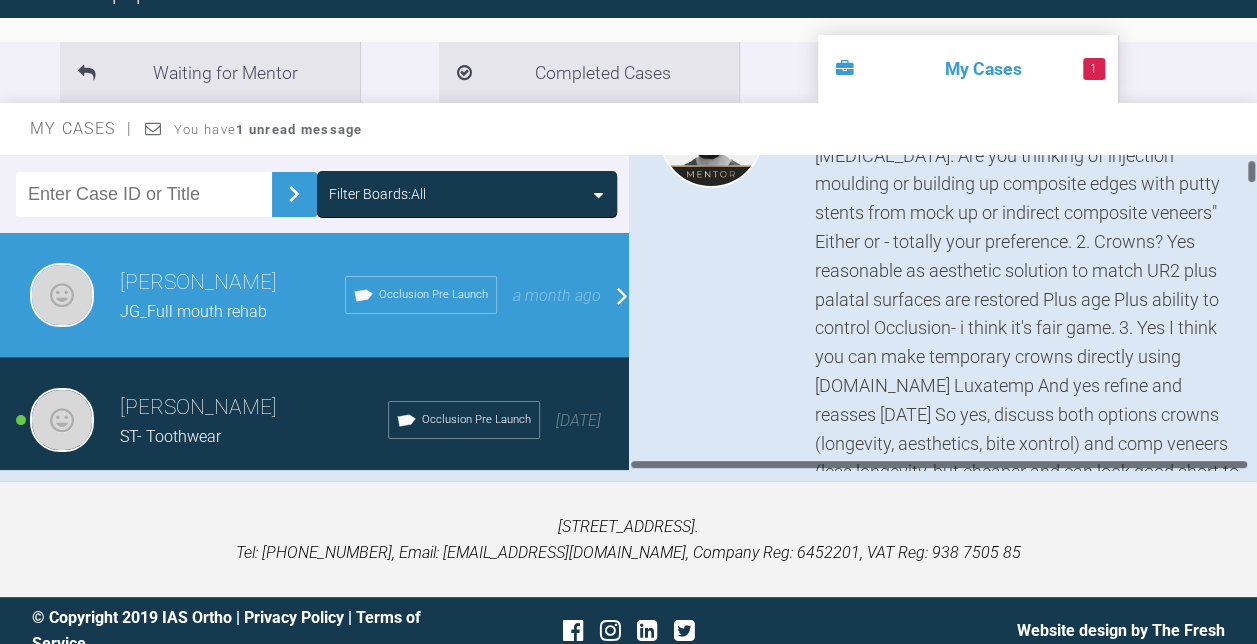 click on "Hi [PERSON_NAME]!
Thanks for the nudge on PG
1. "You mentioned composite veneers for the [MEDICAL_DATA]. Are you thinking of injection moulding or building up composite edges with putty stents from mock up or indirect composite veneers"
Either or - totally your preference.
2. Crowns?
Yes reasonable as aesthetic solution to match UR2 plus palatal surfaces are restored
Plus age
Plus ability to control Occlusion- i think it's fair game.
3. Yes I think you can make temporary crowns directly using [DOMAIN_NAME] Luxatemp
And yes refine and reasses [DATE]
So yes, discuss both options crowns (longevity, aesthetics, bite xontrol) and comp veneers (less longevity, but cheaper and can look good short to mid term
Let us know what you.both decide!" at bounding box center [1029, 300] 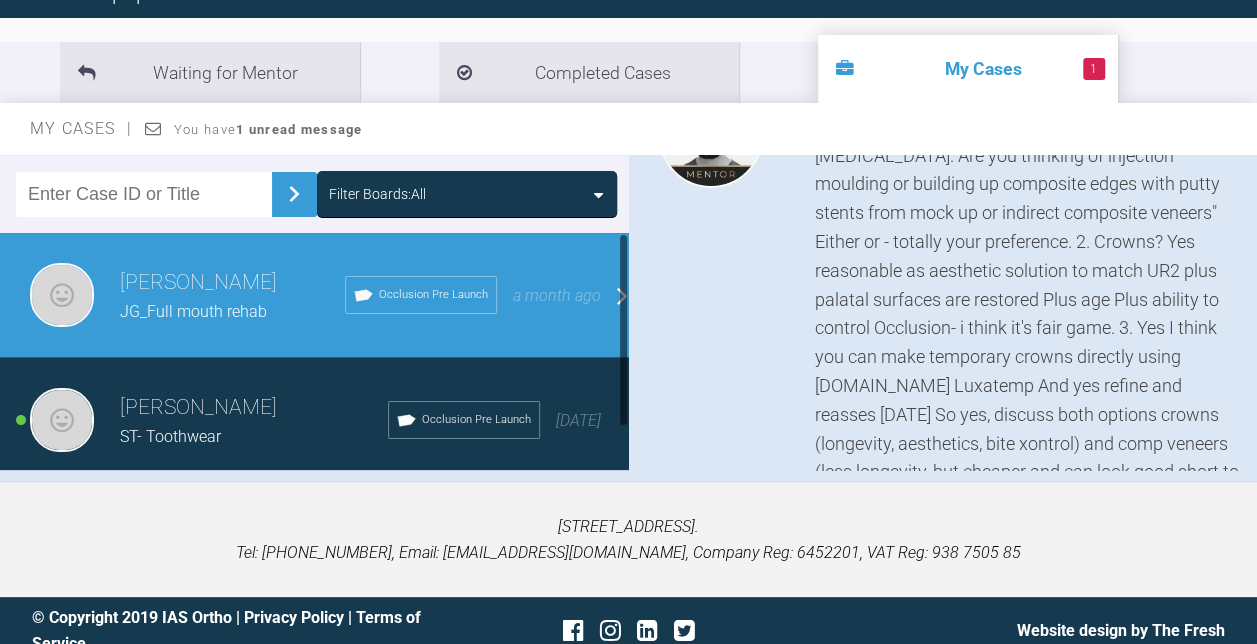 click on "a month ago" at bounding box center (557, 295) 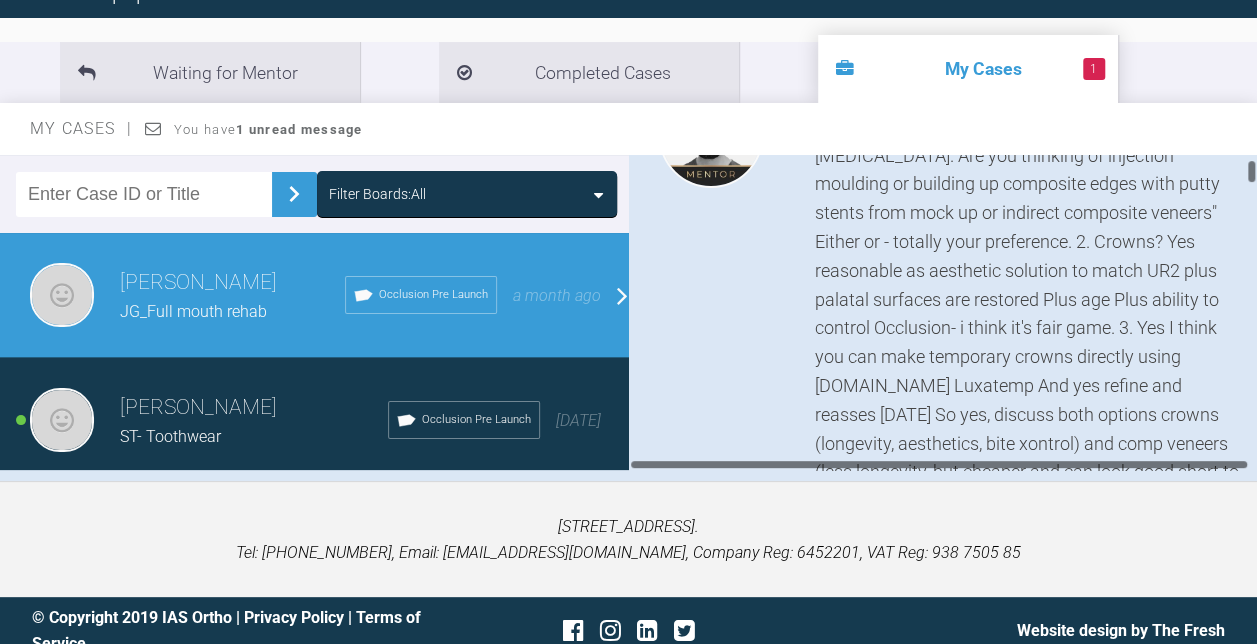 click at bounding box center [724, 300] 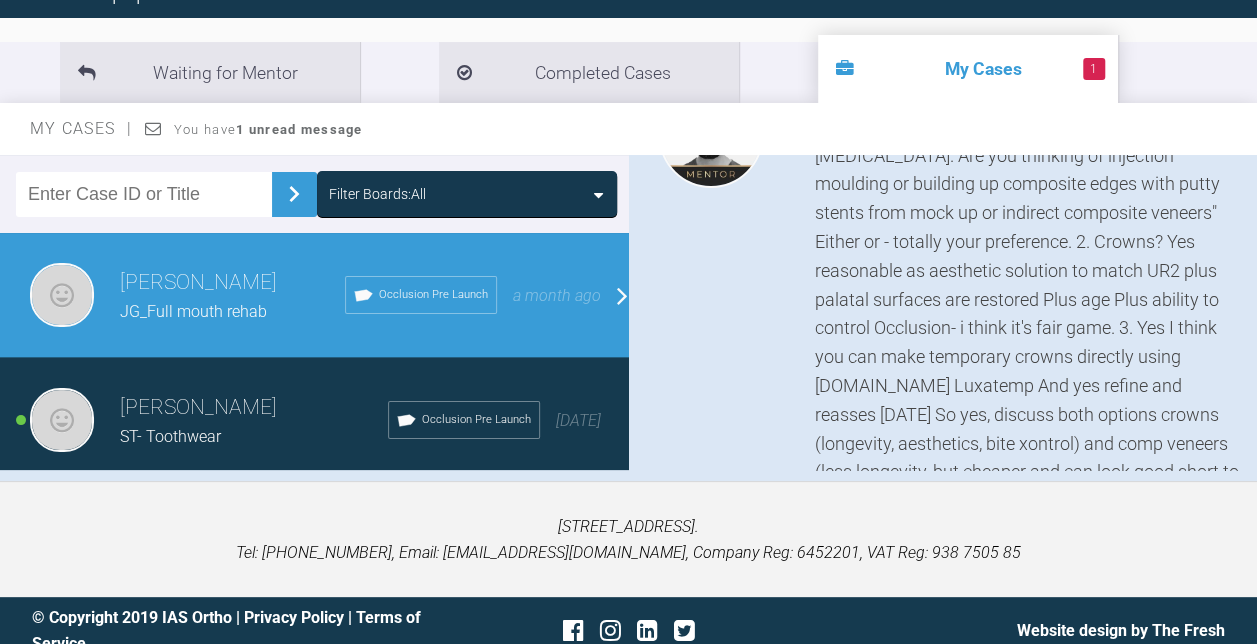 click at bounding box center [62, 295] 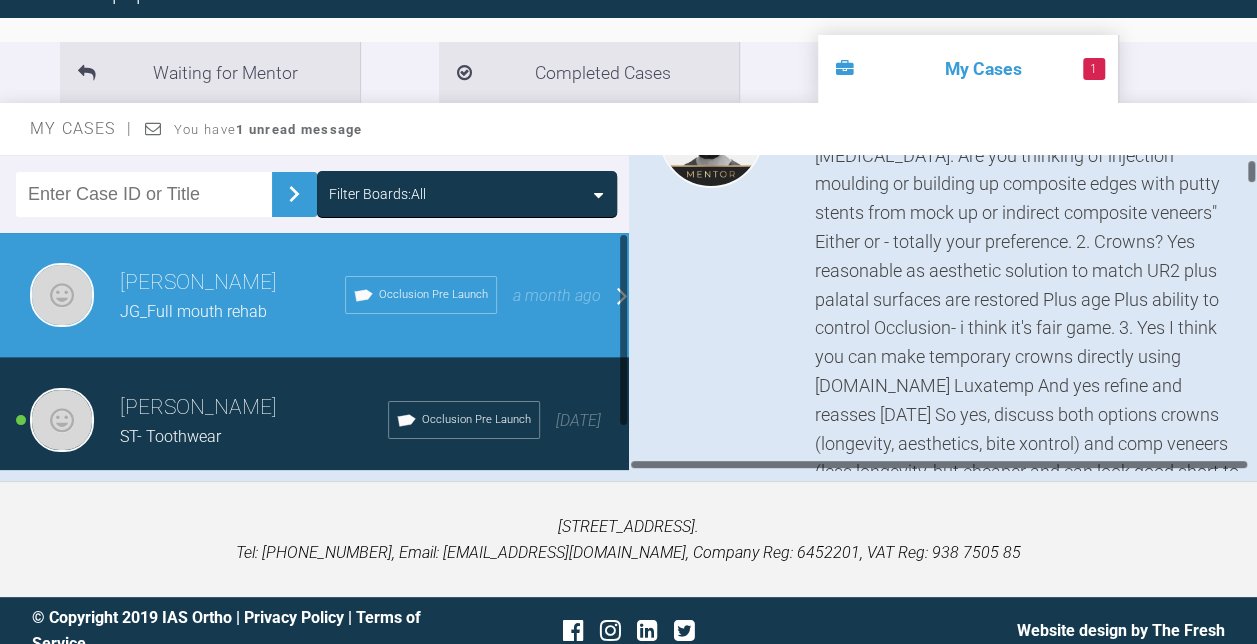 click on "a month ago" at bounding box center [557, 295] 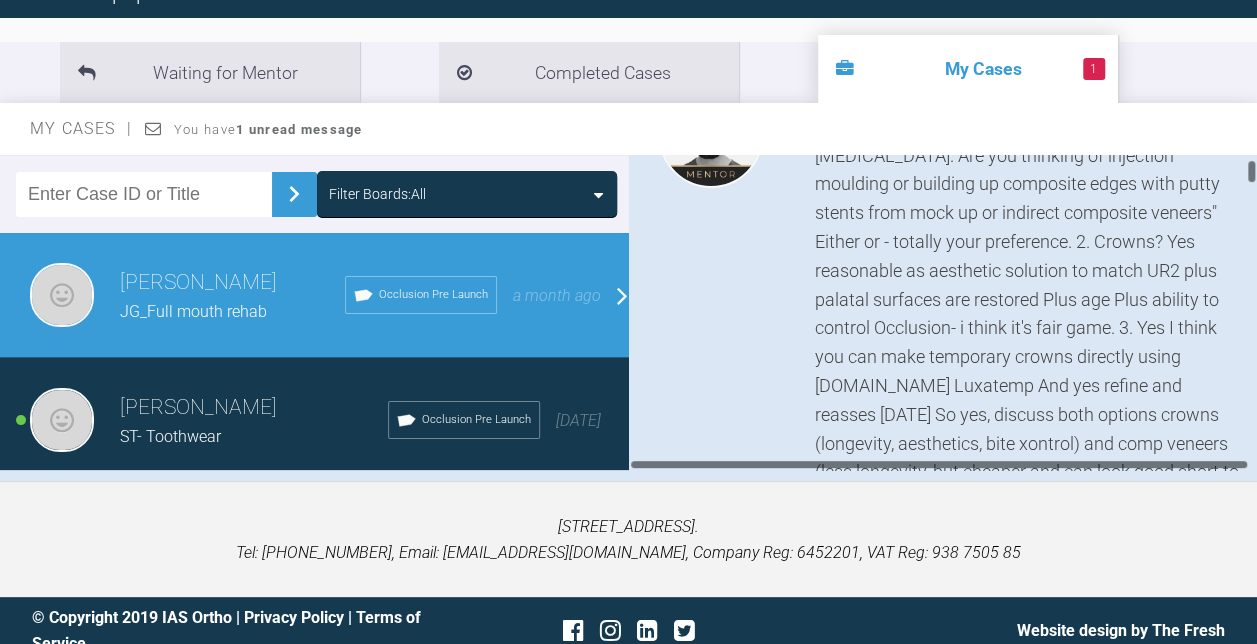click on "Hi [PERSON_NAME]!
Thanks for the nudge on PG
1. "You mentioned composite veneers for the [MEDICAL_DATA]. Are you thinking of injection moulding or building up composite edges with putty stents from mock up or indirect composite veneers"
Either or - totally your preference.
2. Crowns?
Yes reasonable as aesthetic solution to match UR2 plus palatal surfaces are restored
Plus age
Plus ability to control Occlusion- i think it's fair game.
3. Yes I think you can make temporary crowns directly using [DOMAIN_NAME] Luxatemp
And yes refine and reasses [DATE]
So yes, discuss both options crowns (longevity, aesthetics, bite xontrol) and comp veneers (less longevity, but cheaper and can look good short to mid term
Let us know what you.both decide!" at bounding box center [1029, 300] 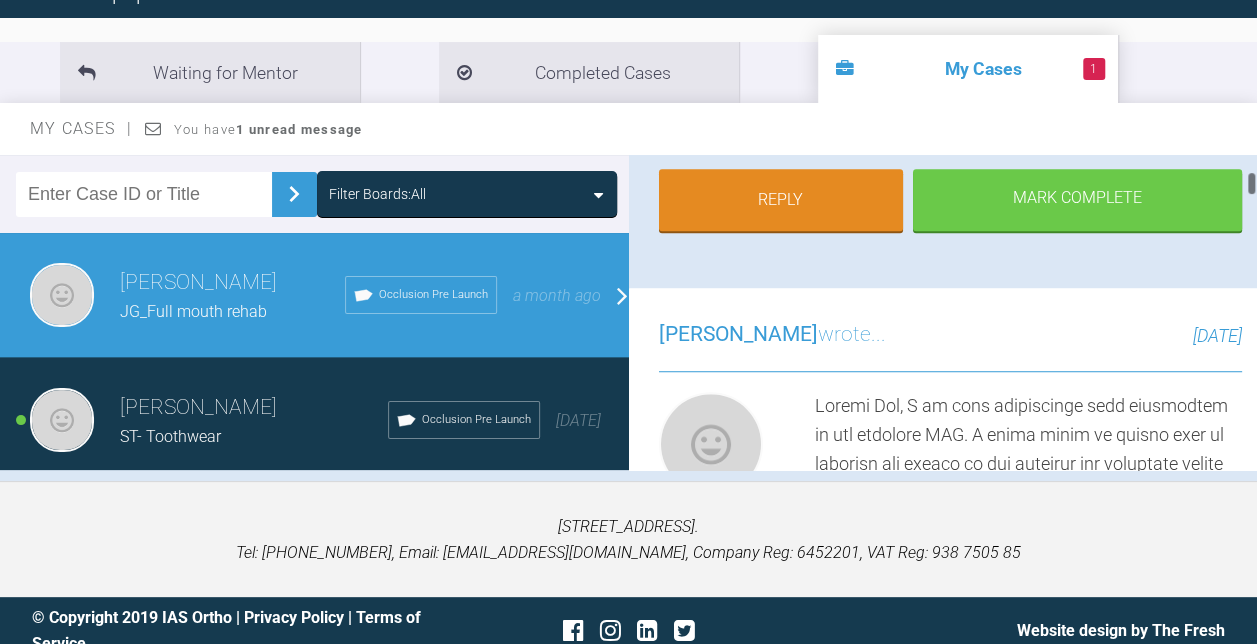 scroll, scrollTop: 551, scrollLeft: 0, axis: vertical 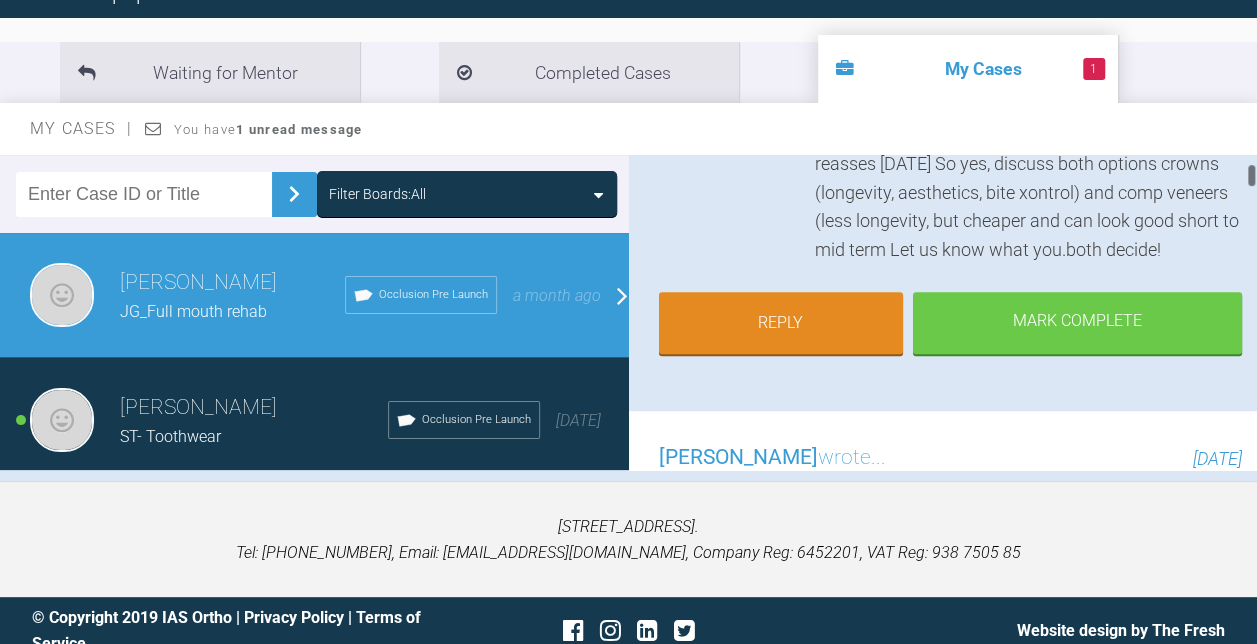 drag, startPoint x: 1250, startPoint y: 168, endPoint x: 1264, endPoint y: 173, distance: 14.866069 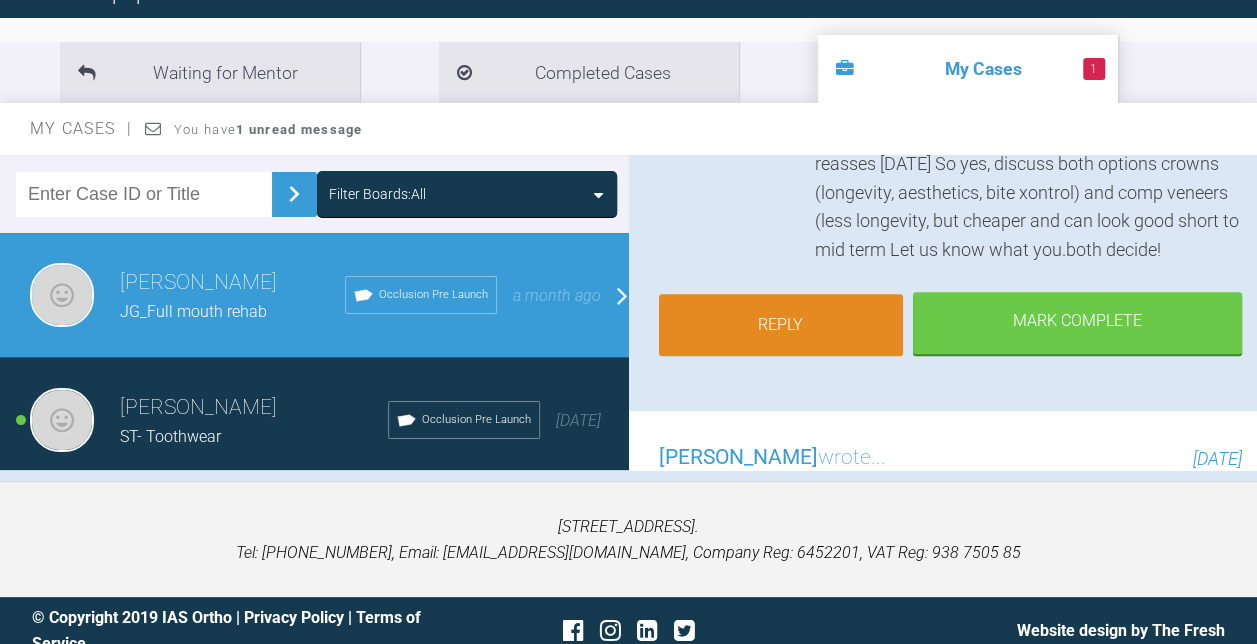 click on "Reply" at bounding box center (781, 325) 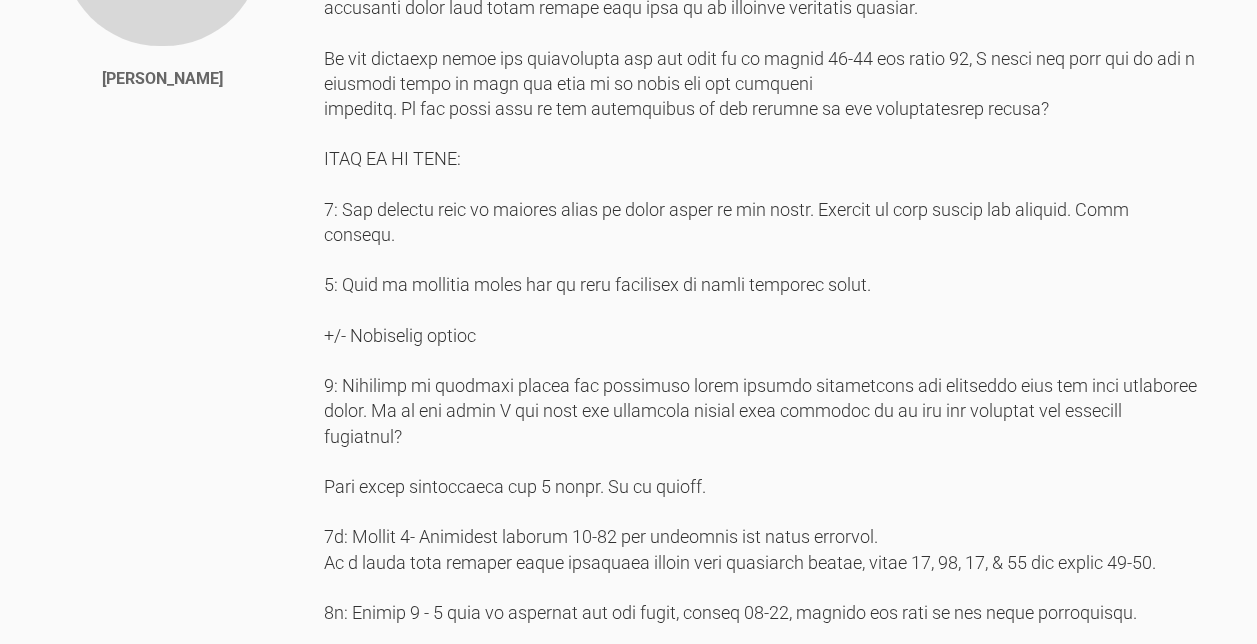 scroll, scrollTop: 15455, scrollLeft: 0, axis: vertical 